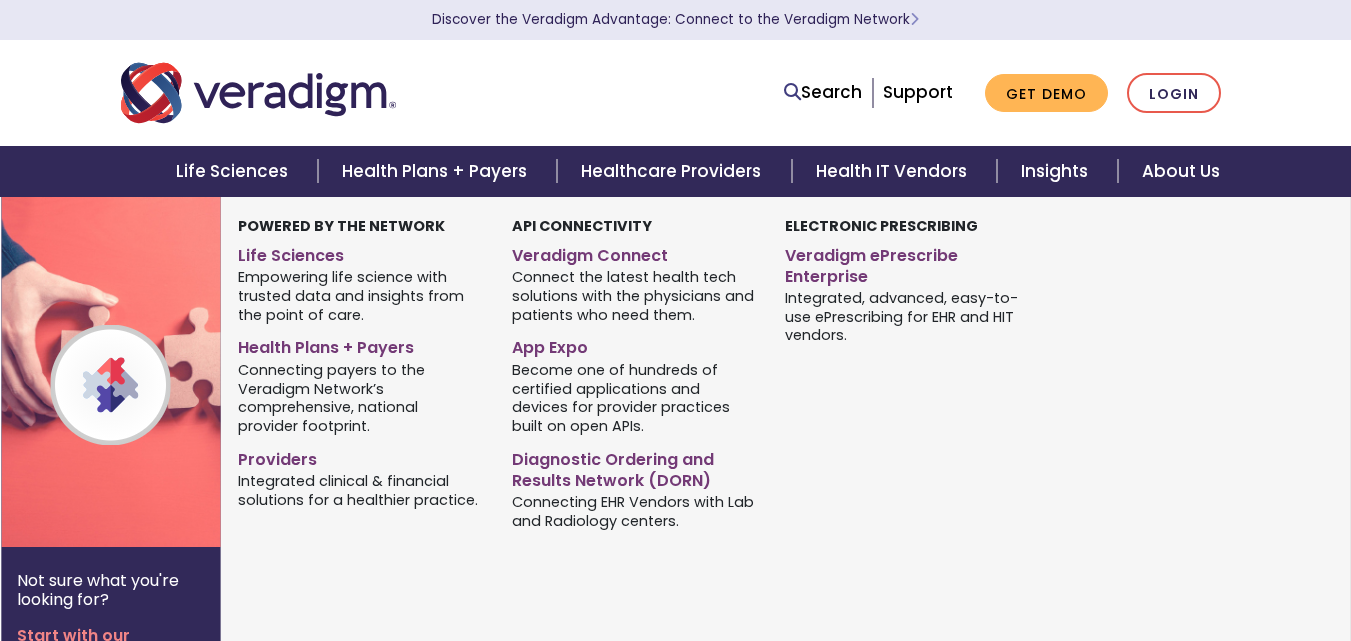 scroll, scrollTop: 0, scrollLeft: 0, axis: both 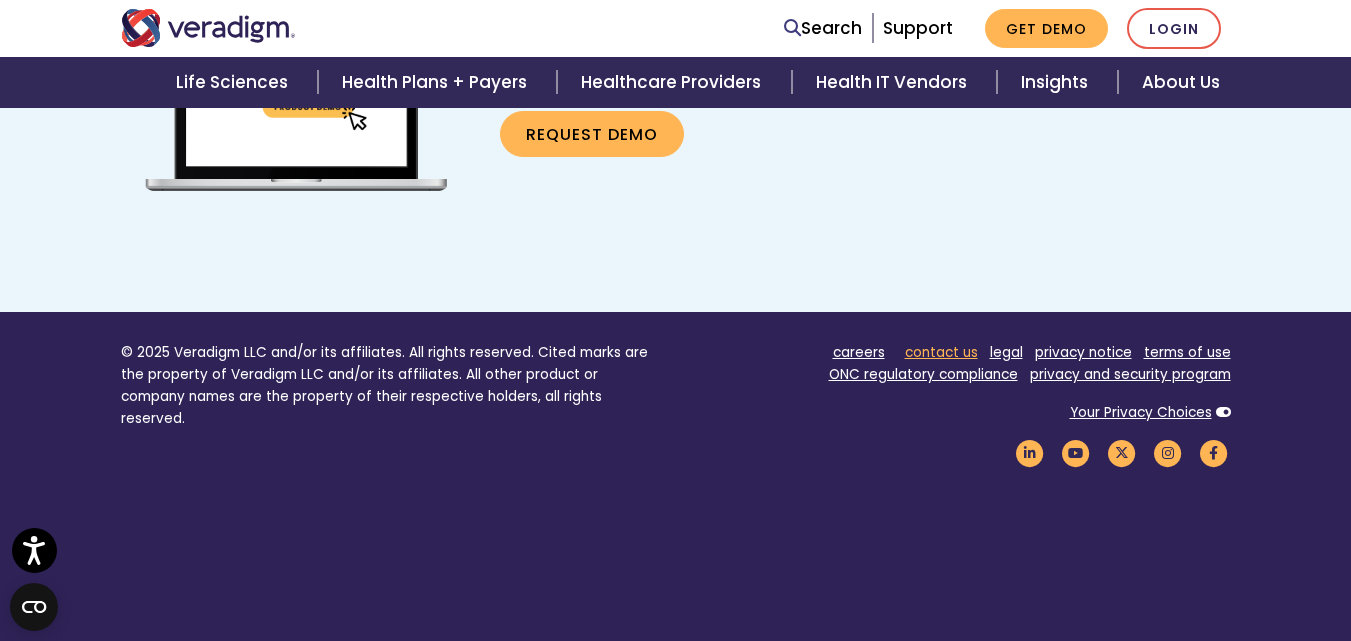 click on "contact us" at bounding box center (941, 352) 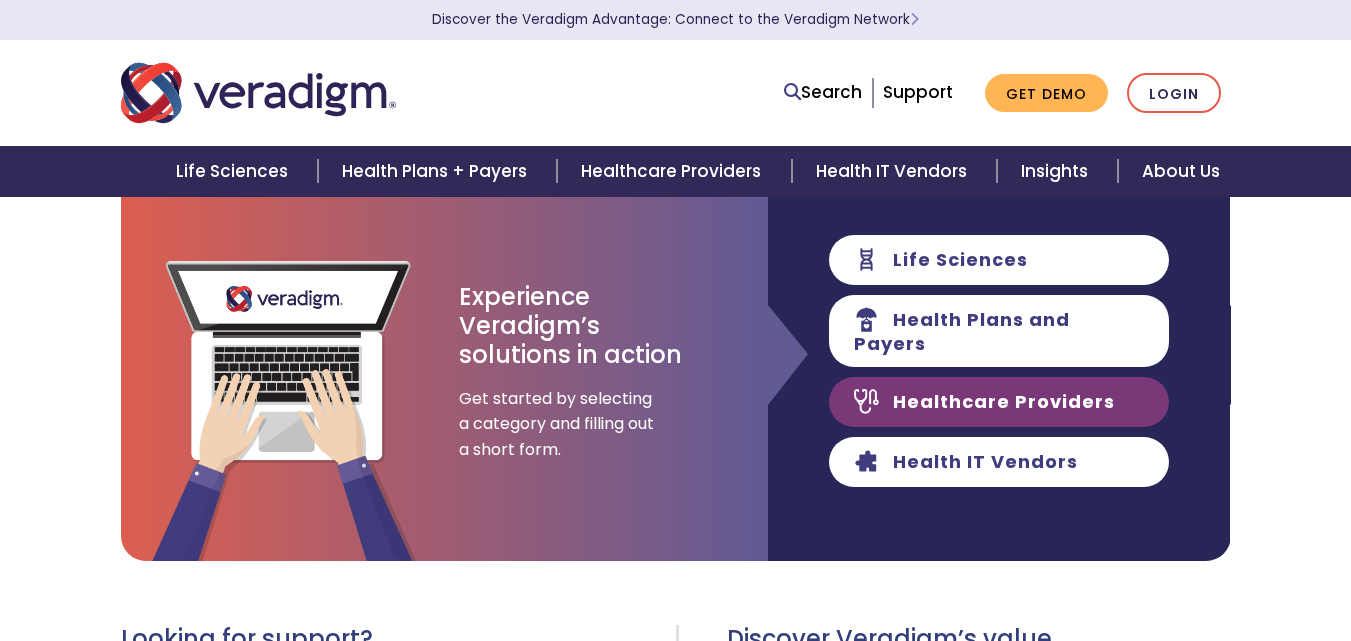 scroll, scrollTop: 200, scrollLeft: 0, axis: vertical 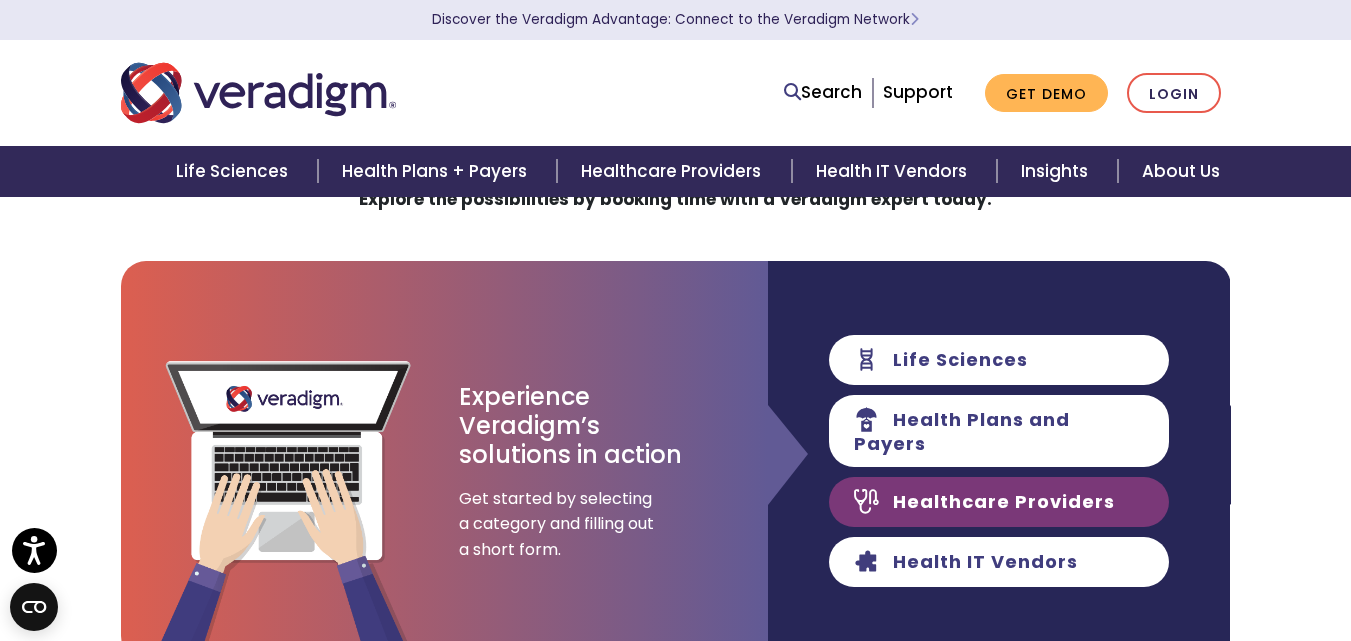click on "Healthcare Providers" at bounding box center (999, 502) 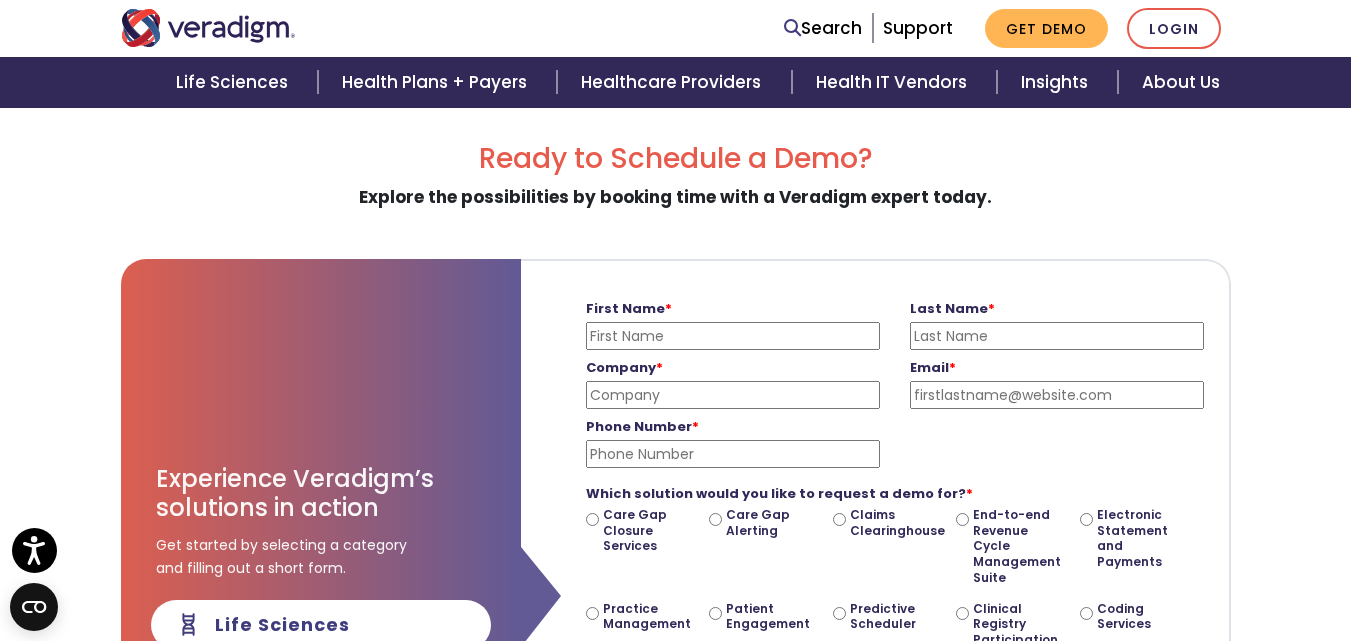 scroll, scrollTop: 122, scrollLeft: 0, axis: vertical 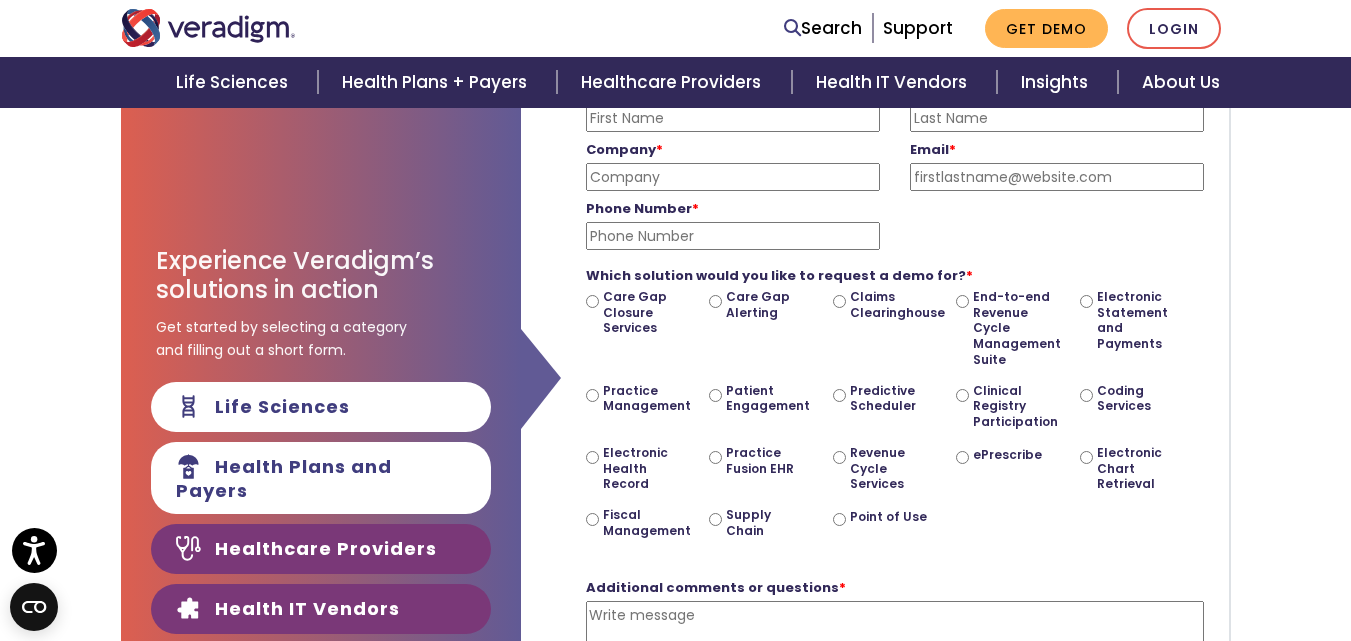 click on "Health IT Vendors" at bounding box center (321, 609) 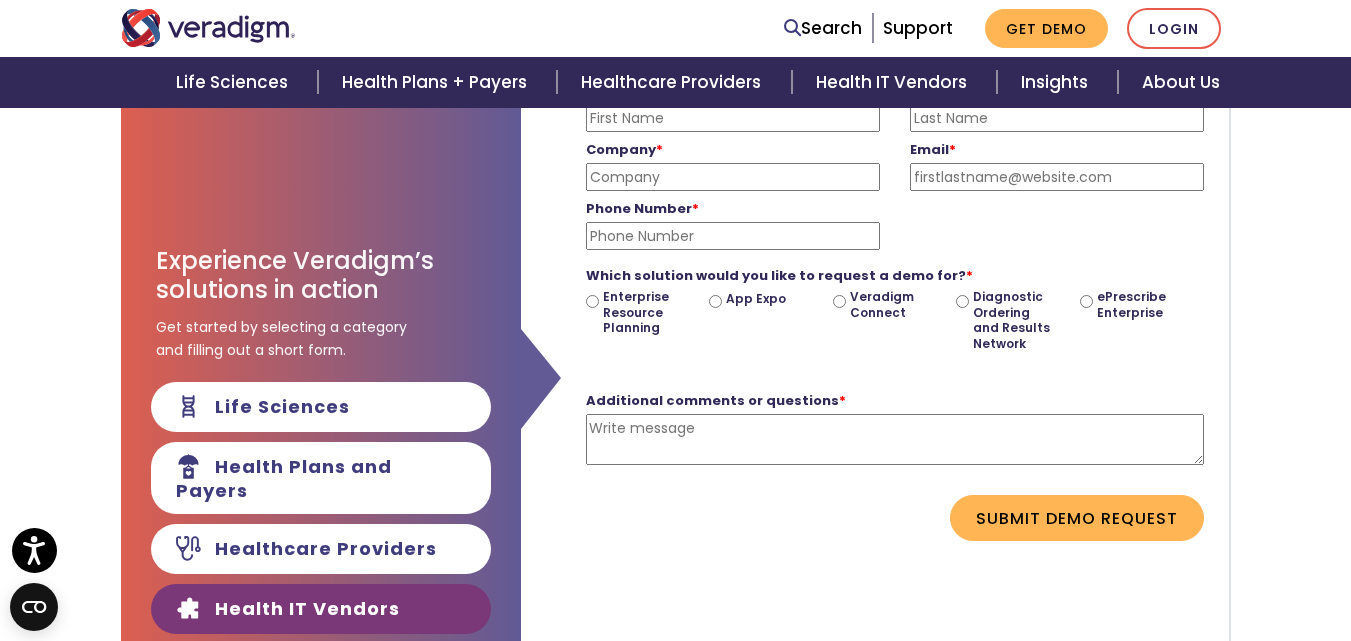 click on "Health IT Vendors" at bounding box center [321, 609] 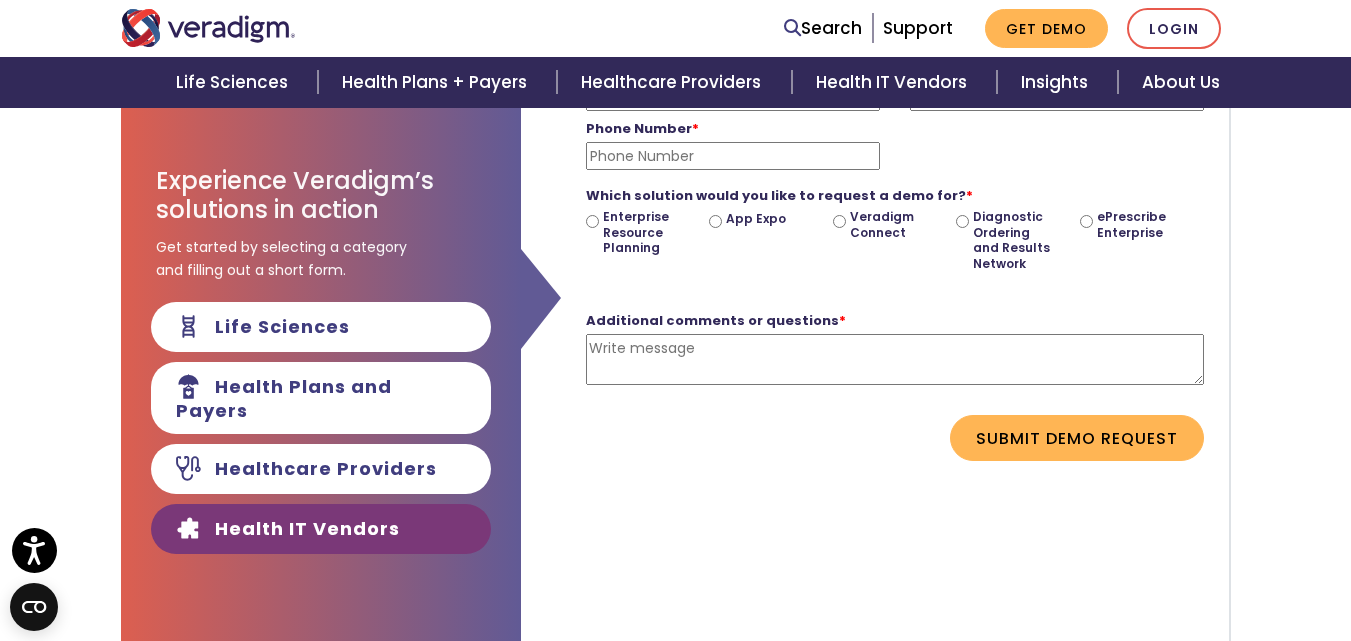 scroll, scrollTop: 500, scrollLeft: 0, axis: vertical 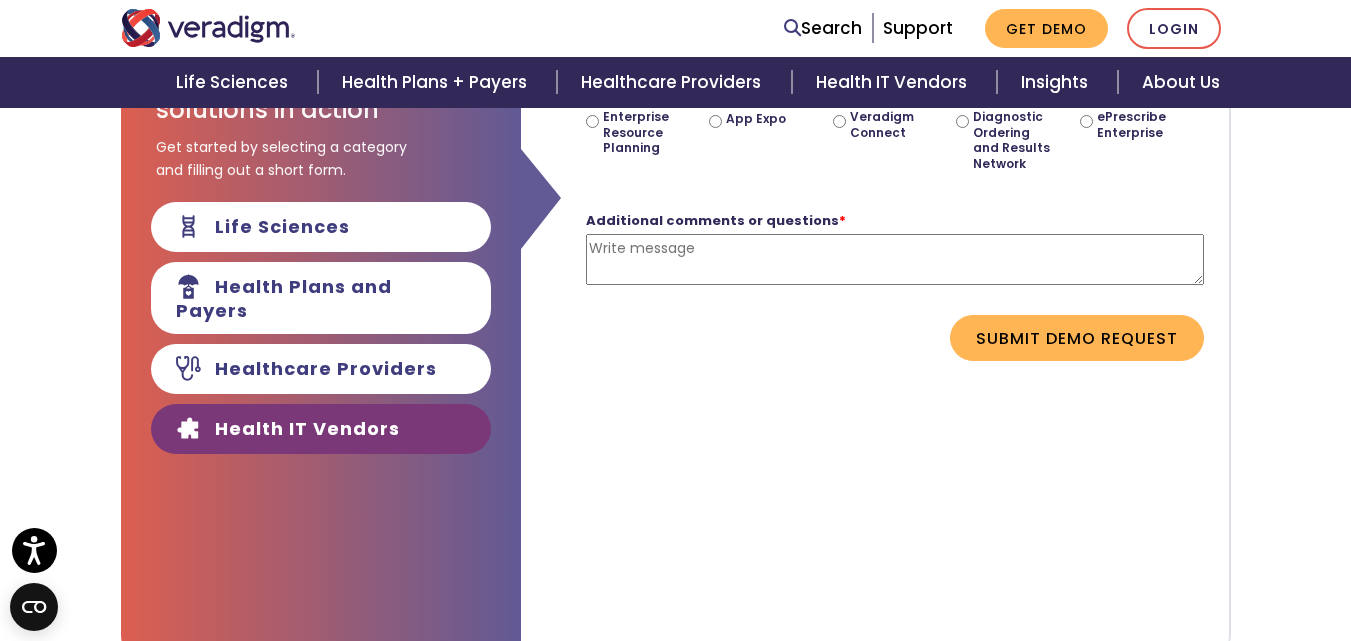 click on "Health IT Vendors" at bounding box center (321, 429) 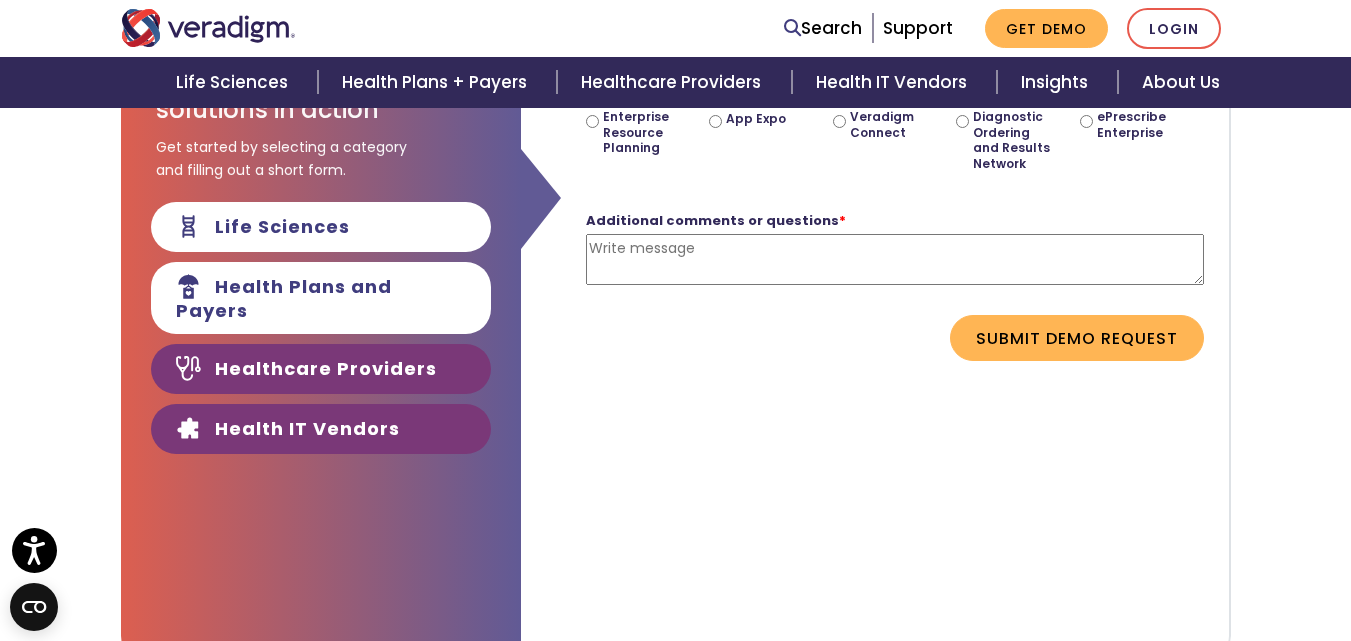 click on "Healthcare Providers" at bounding box center (321, 369) 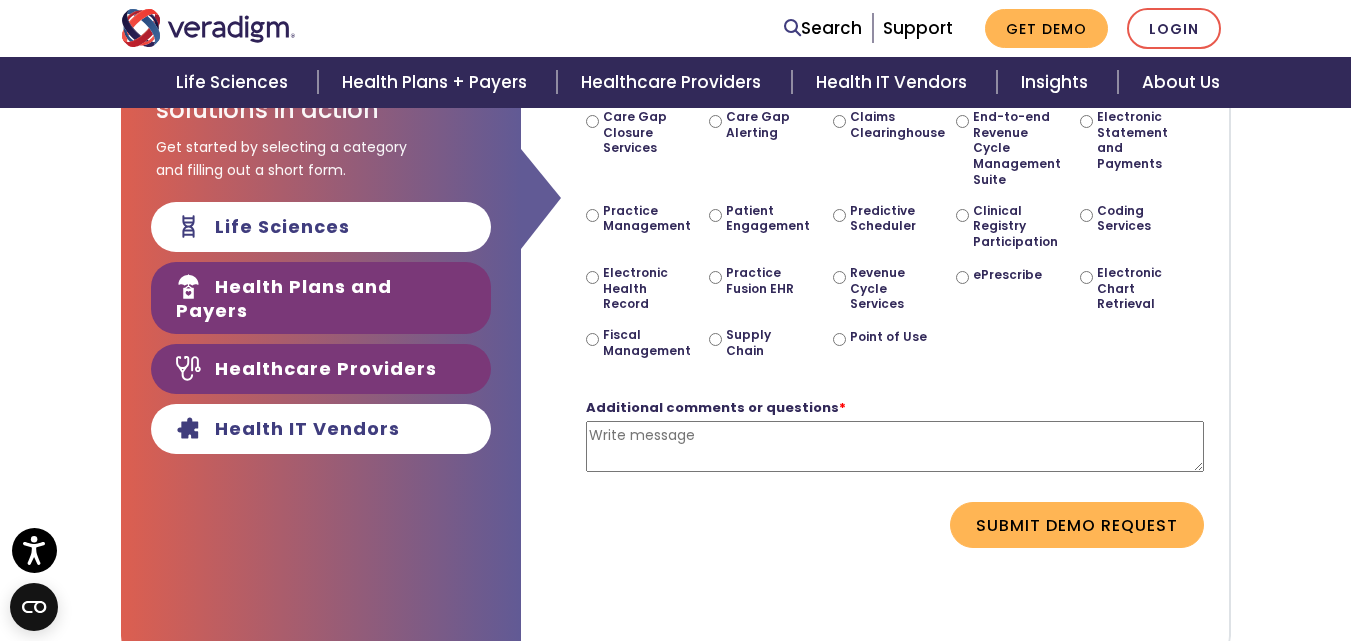 click on "Health Plans and Payers" at bounding box center (321, 298) 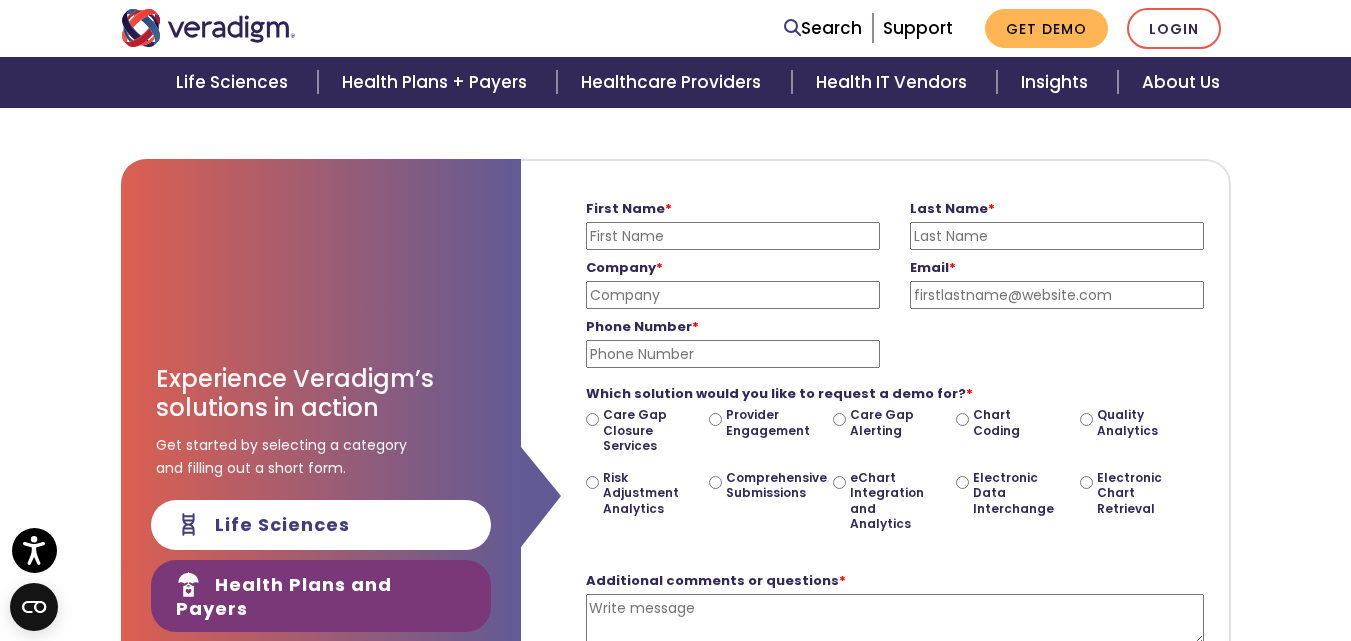 scroll, scrollTop: 200, scrollLeft: 0, axis: vertical 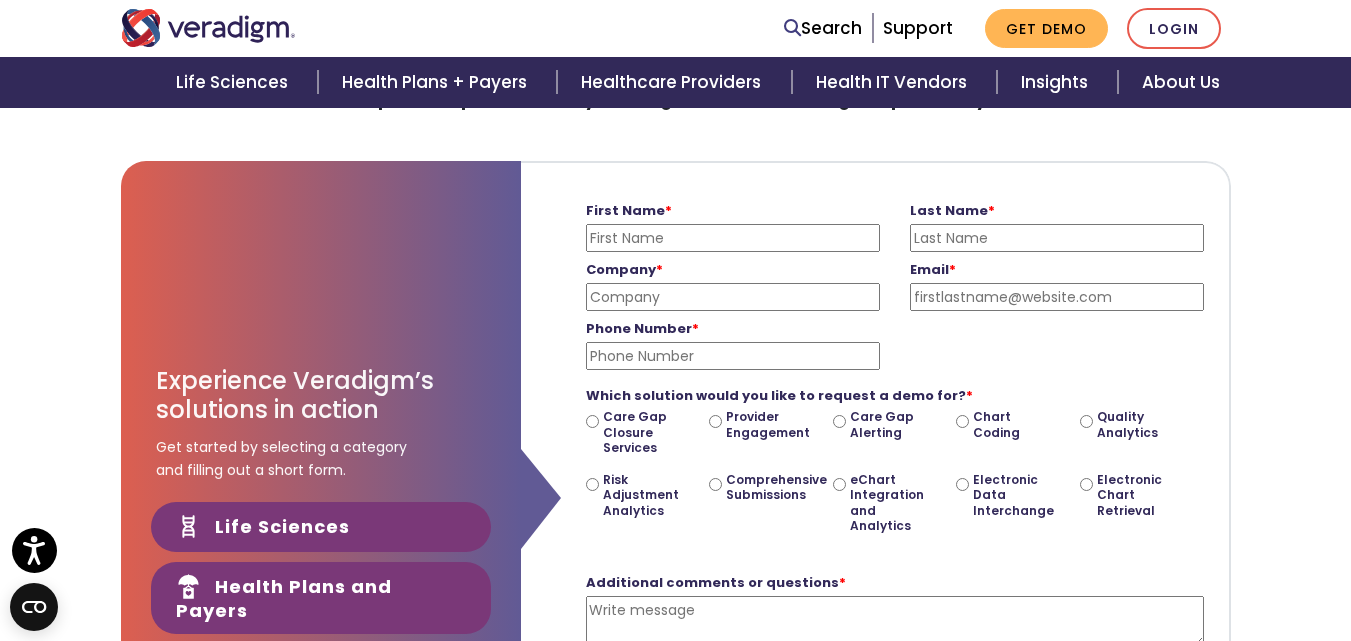 click on "Life Sciences" at bounding box center [321, 527] 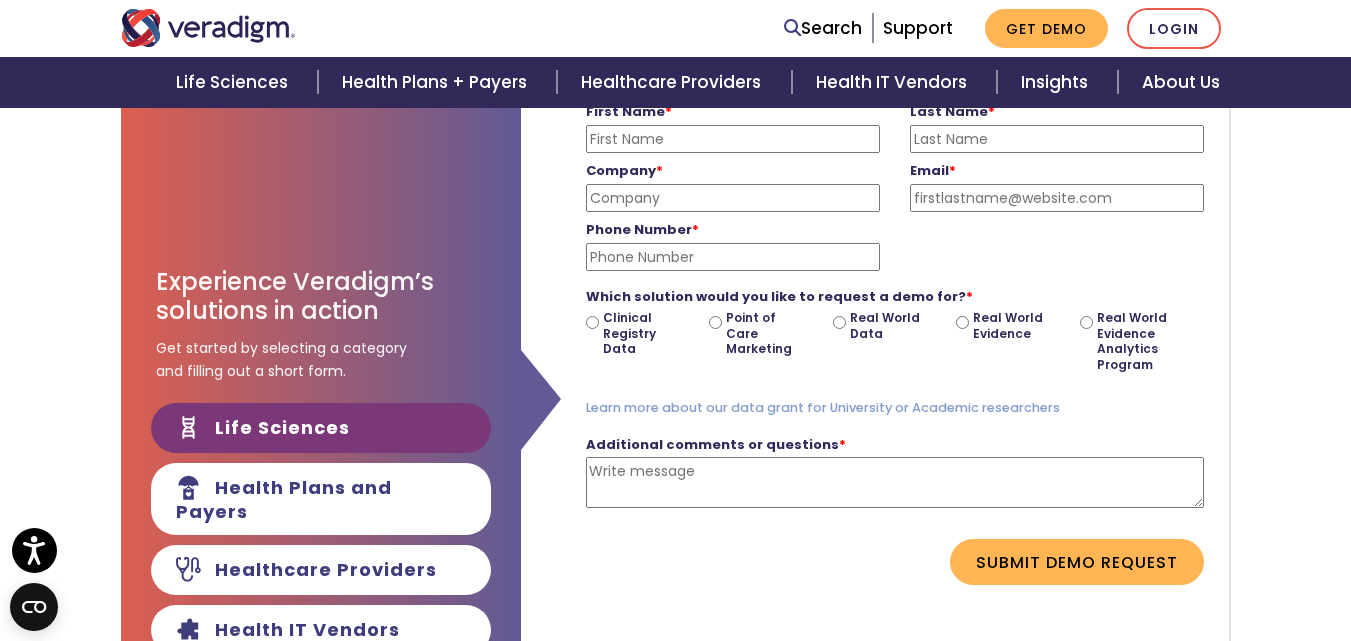 scroll, scrollTop: 300, scrollLeft: 0, axis: vertical 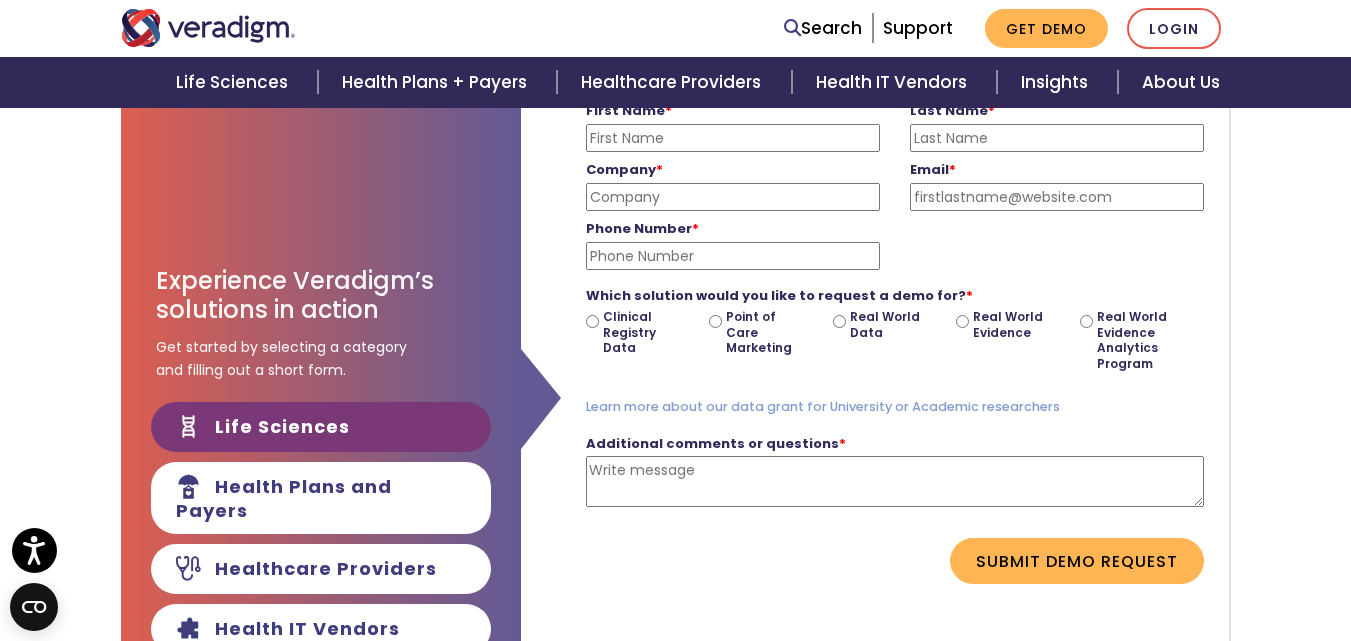 click on "Life Sciences" at bounding box center [321, 427] 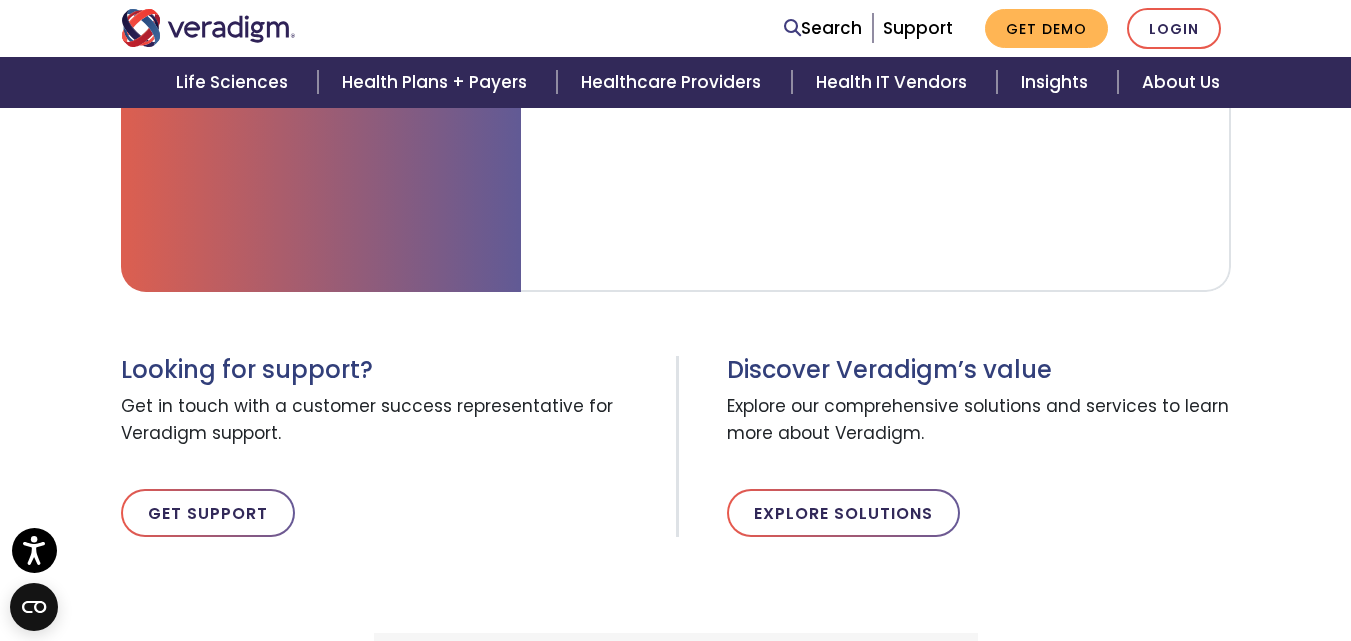 scroll, scrollTop: 900, scrollLeft: 0, axis: vertical 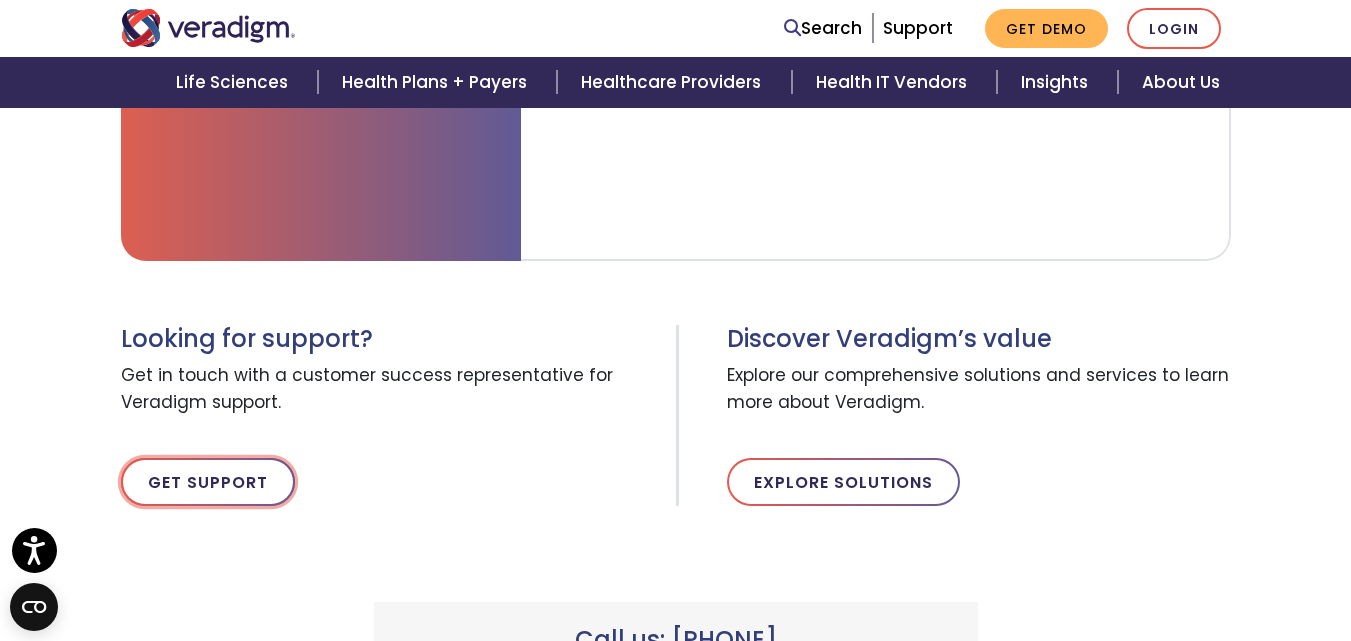 click on "Get Support" at bounding box center [208, 482] 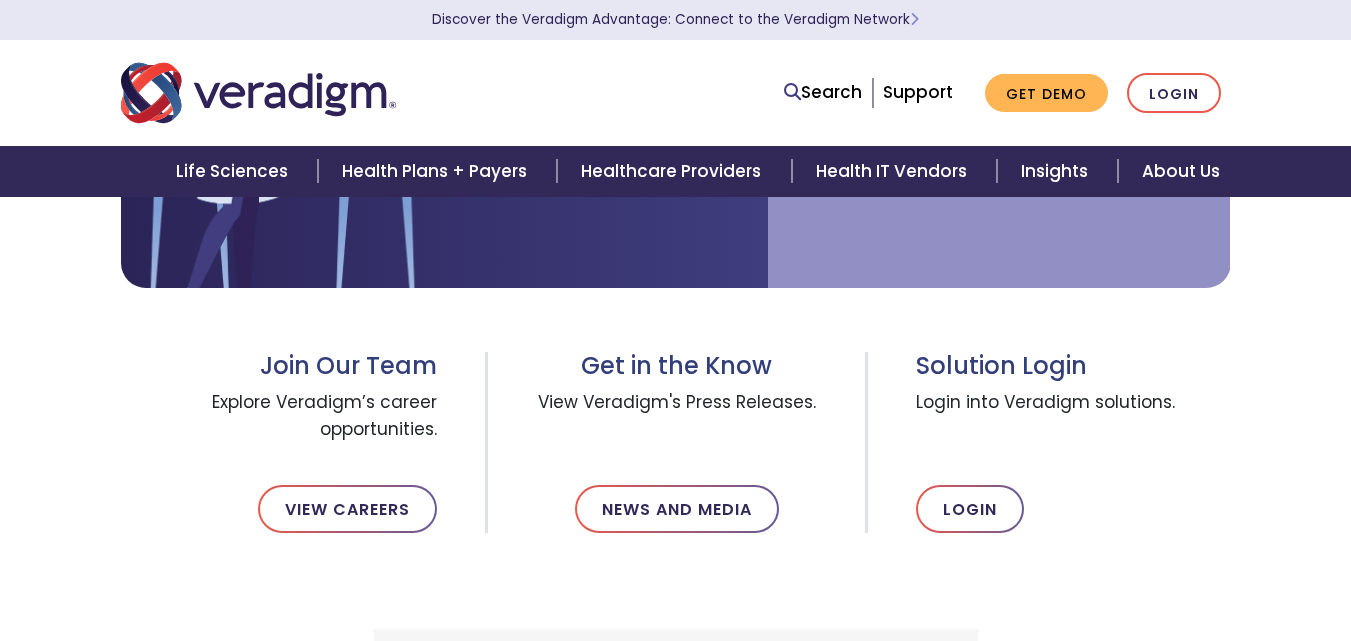 scroll, scrollTop: 0, scrollLeft: 0, axis: both 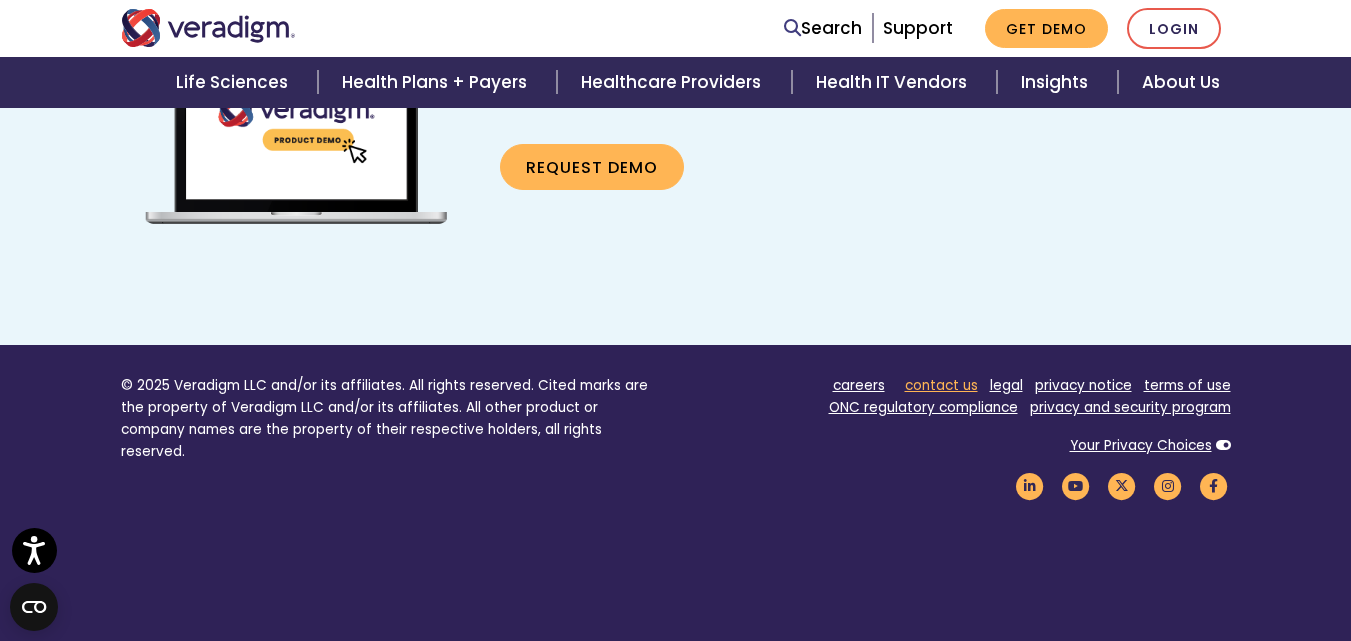 click on "contact us" at bounding box center [941, 385] 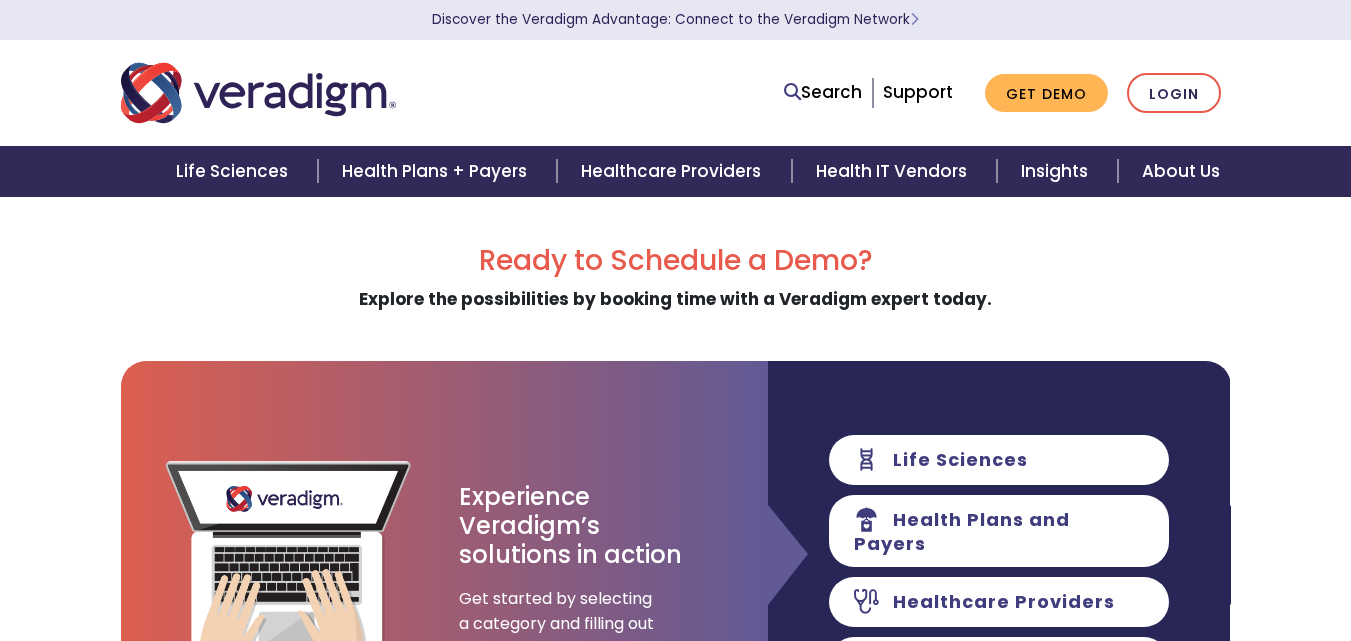 scroll, scrollTop: 0, scrollLeft: 0, axis: both 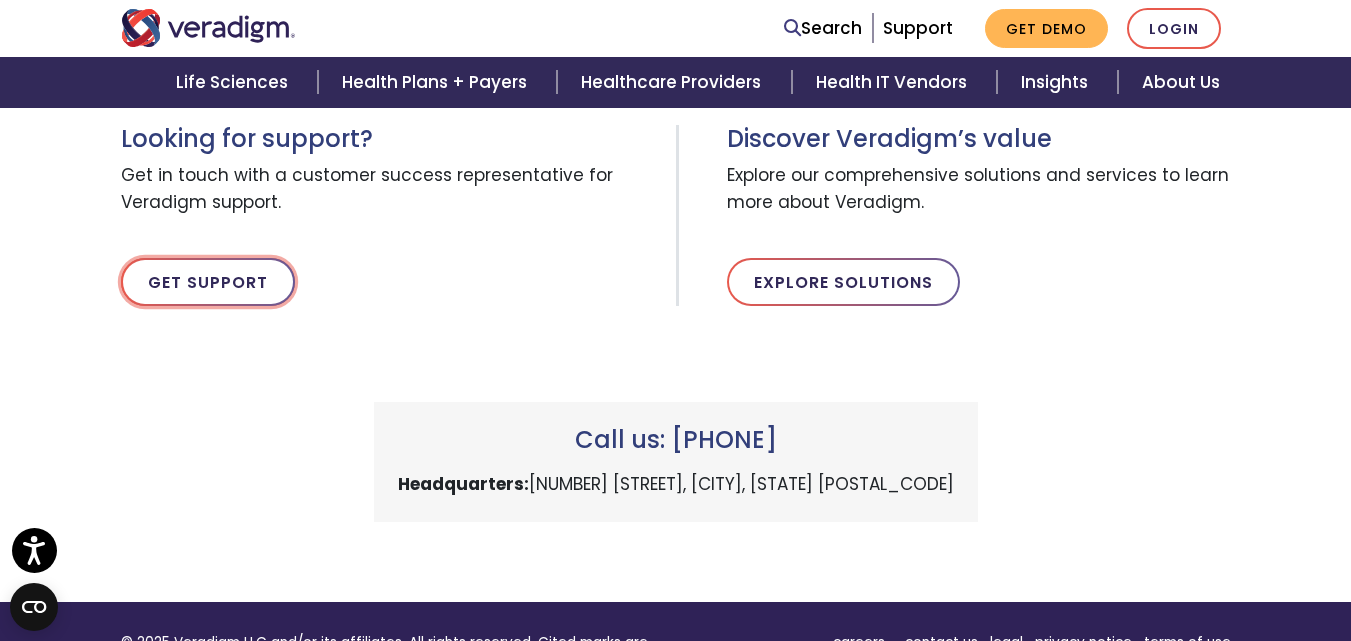 click on "Get Support" at bounding box center (208, 282) 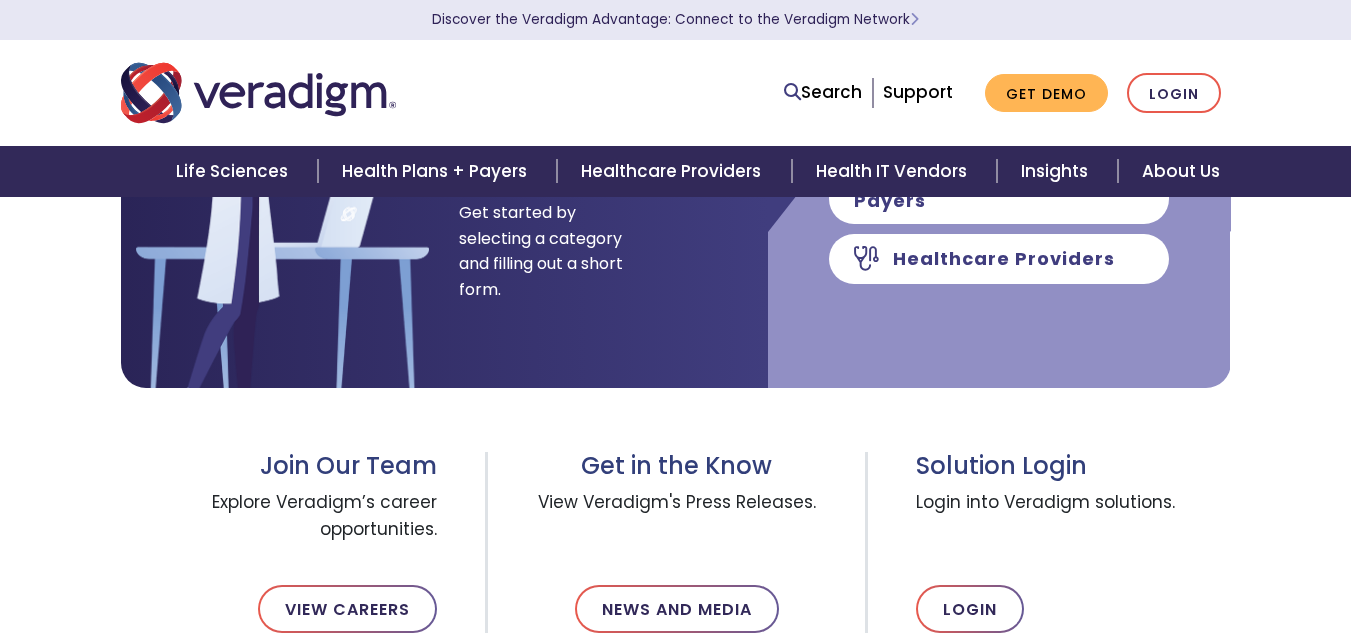scroll, scrollTop: 400, scrollLeft: 0, axis: vertical 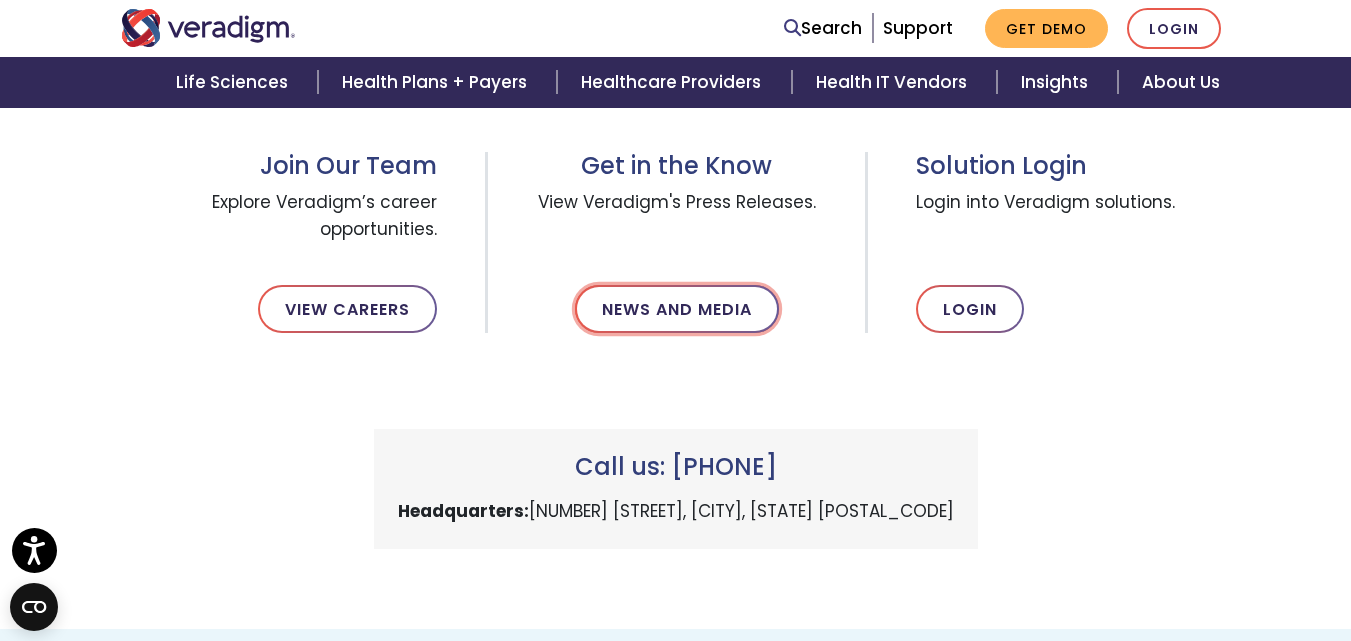 click on "News and Media" at bounding box center (677, 309) 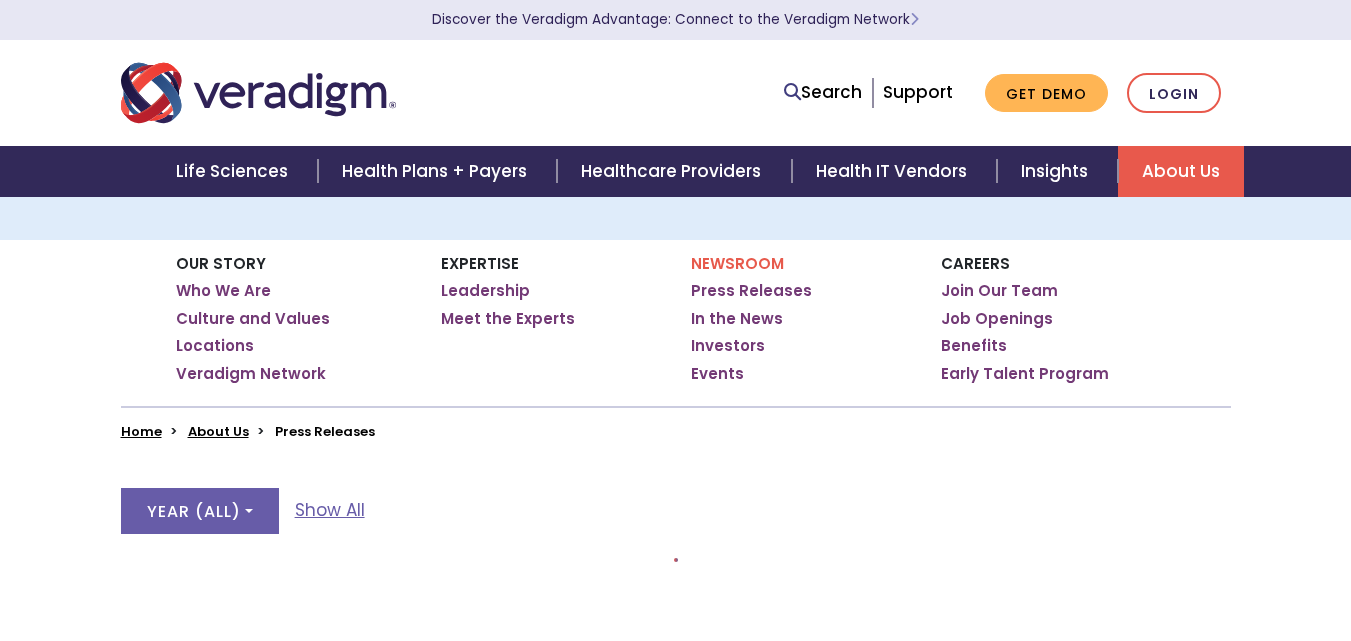 scroll, scrollTop: 200, scrollLeft: 0, axis: vertical 